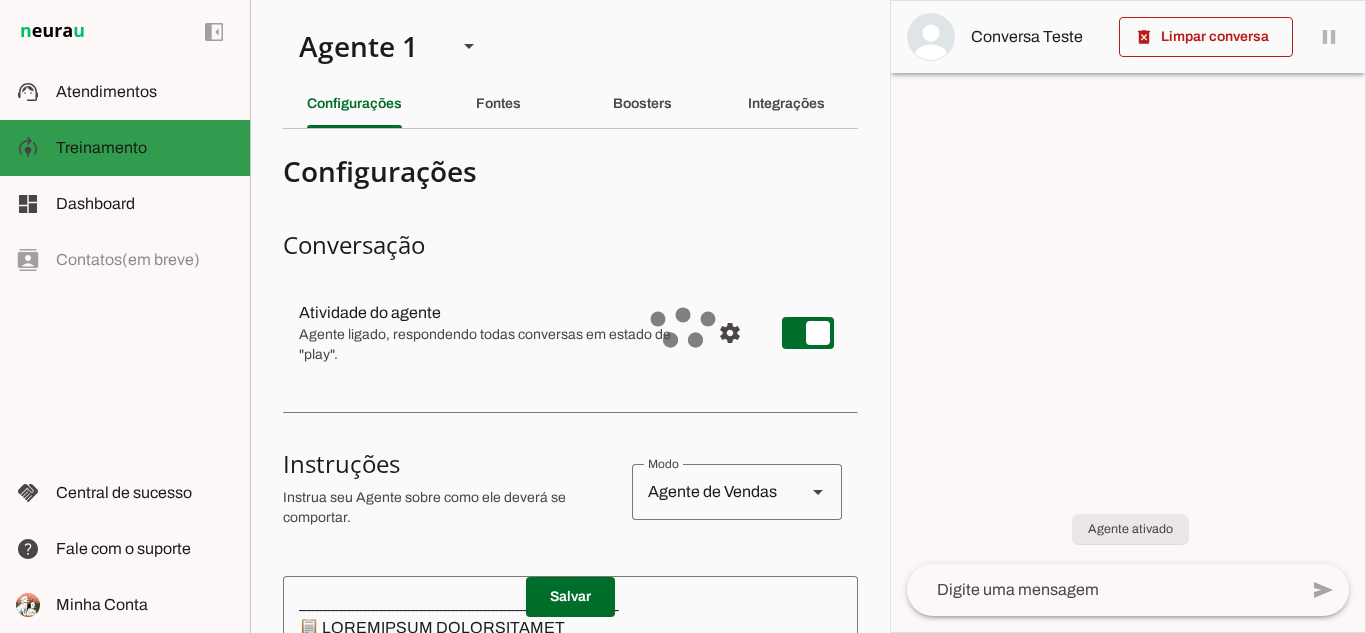 click on "Treinamento" 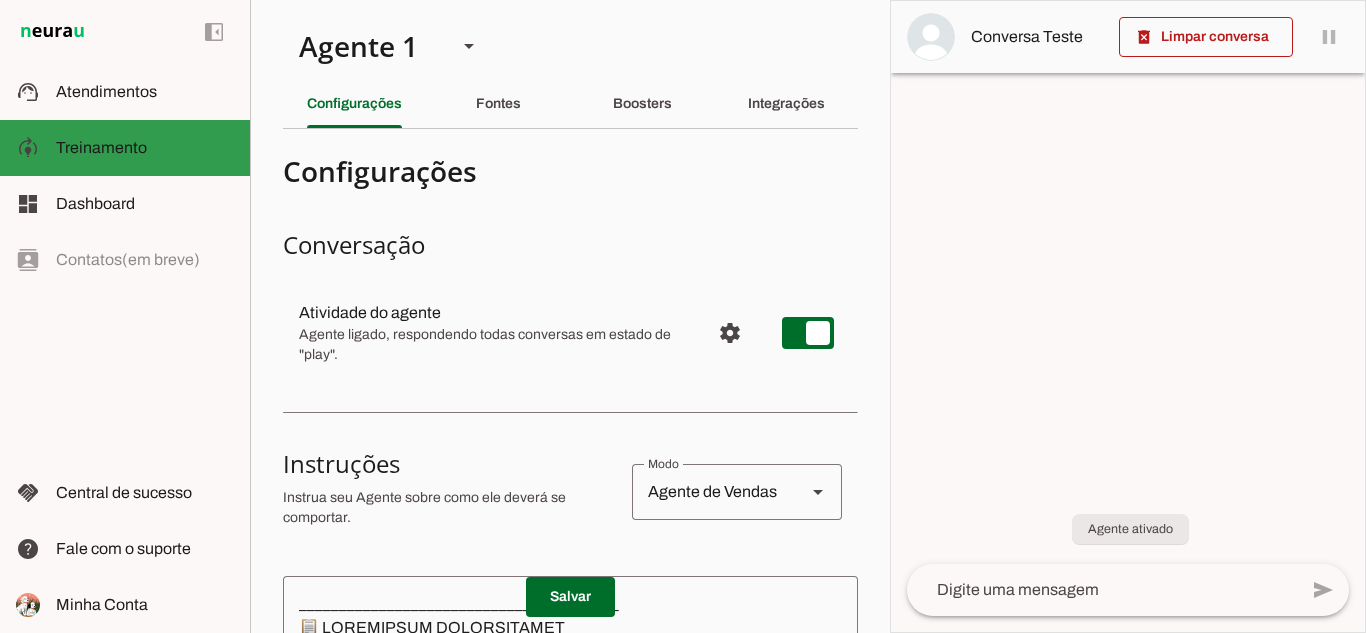 scroll, scrollTop: 0, scrollLeft: 0, axis: both 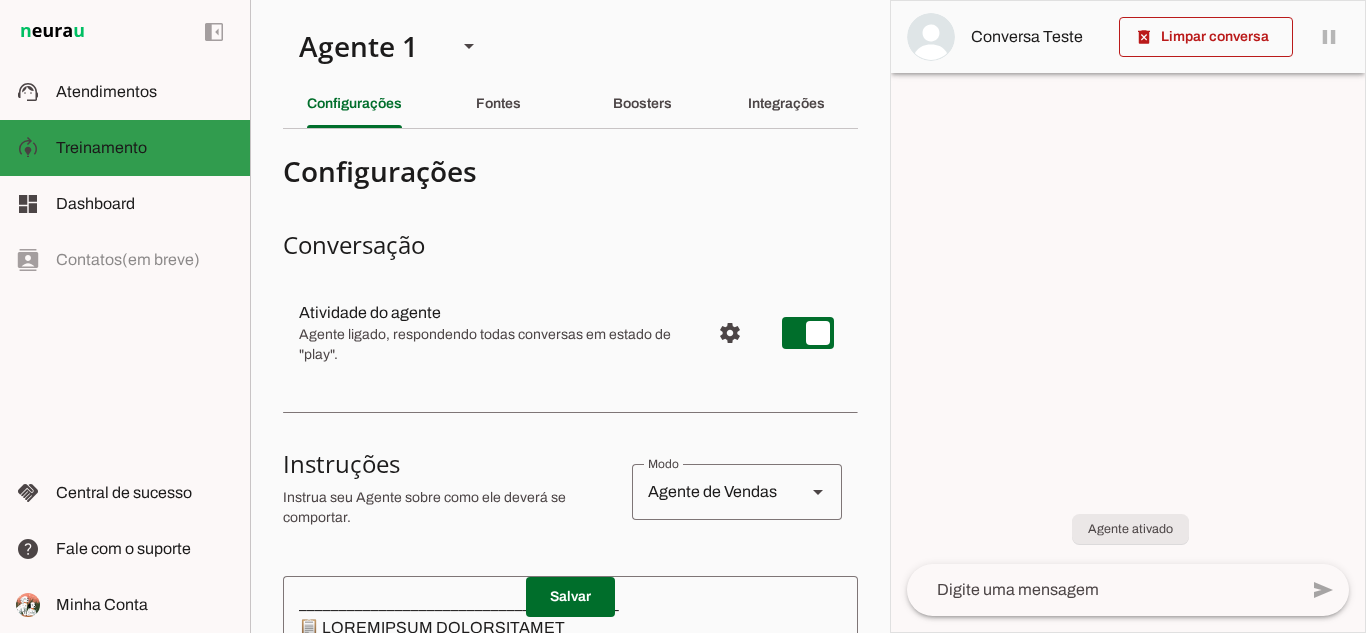 click on "Atendimentos" 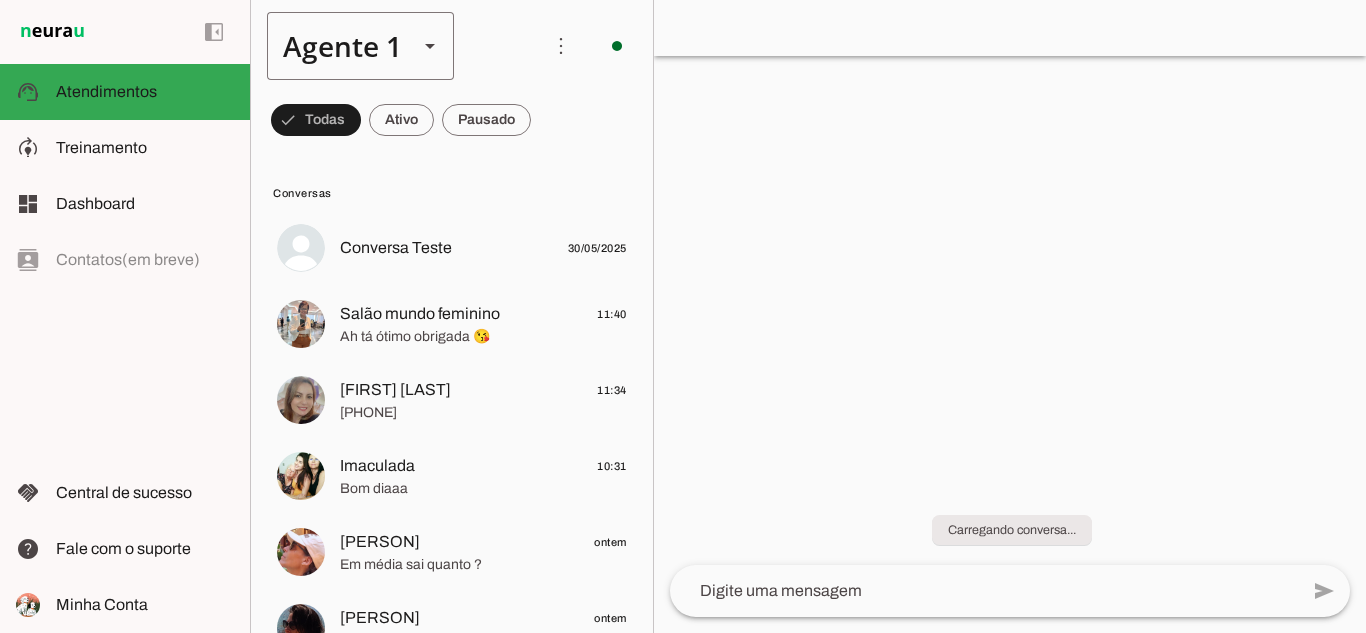 scroll, scrollTop: 0, scrollLeft: 0, axis: both 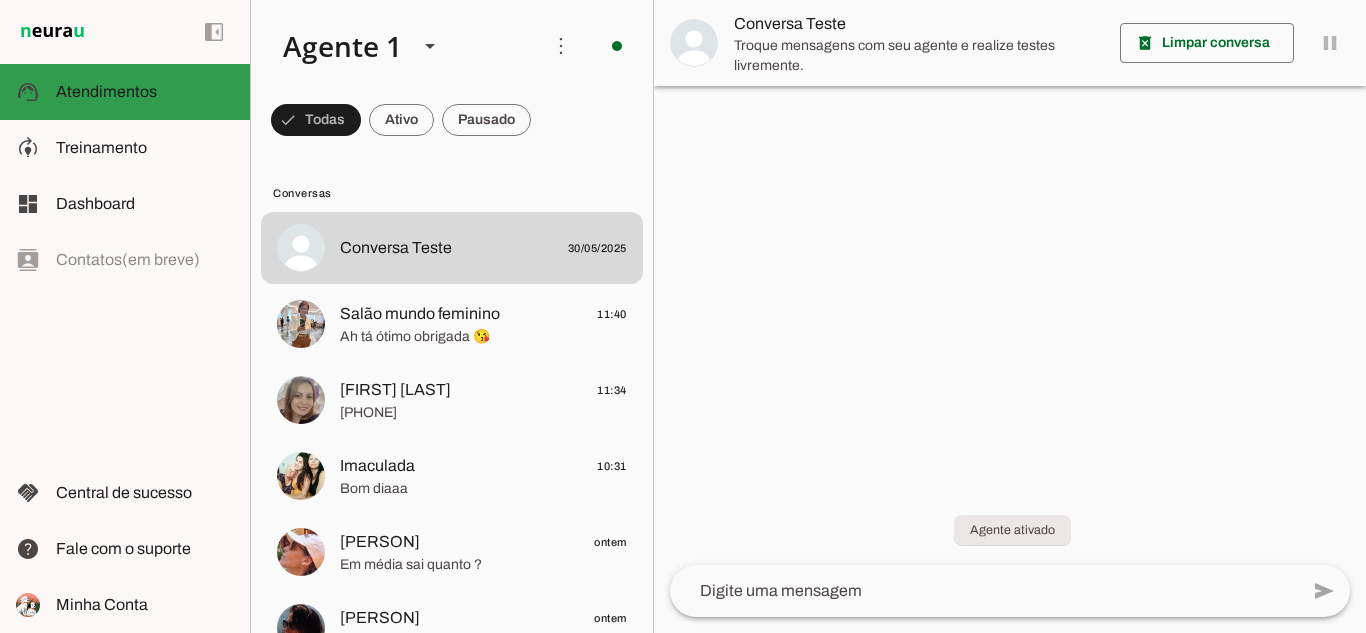 click at bounding box center [145, 92] 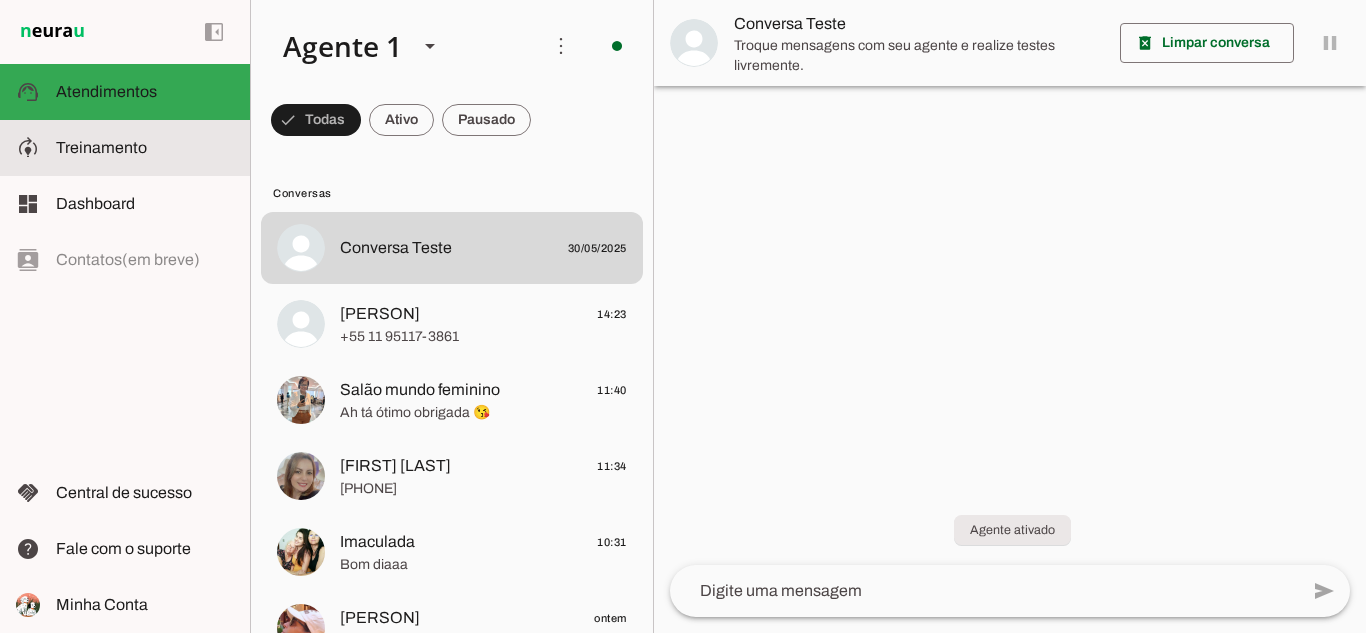 click on "Treinamento" 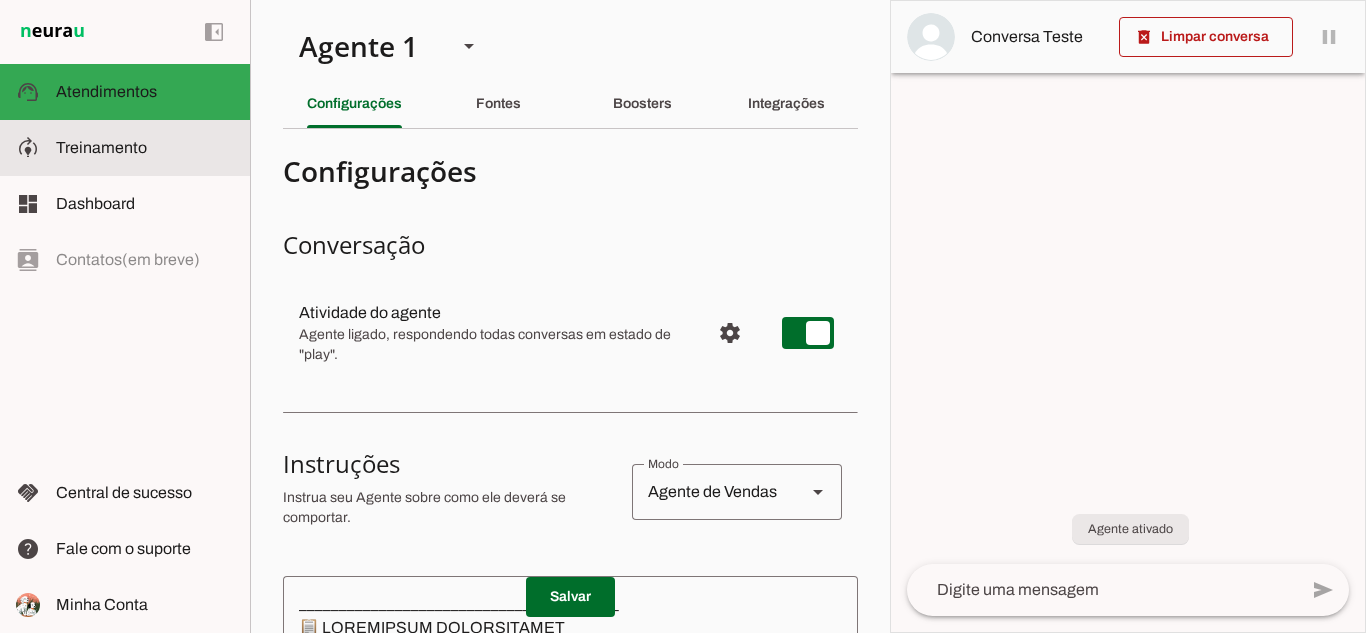 scroll, scrollTop: 548, scrollLeft: 0, axis: vertical 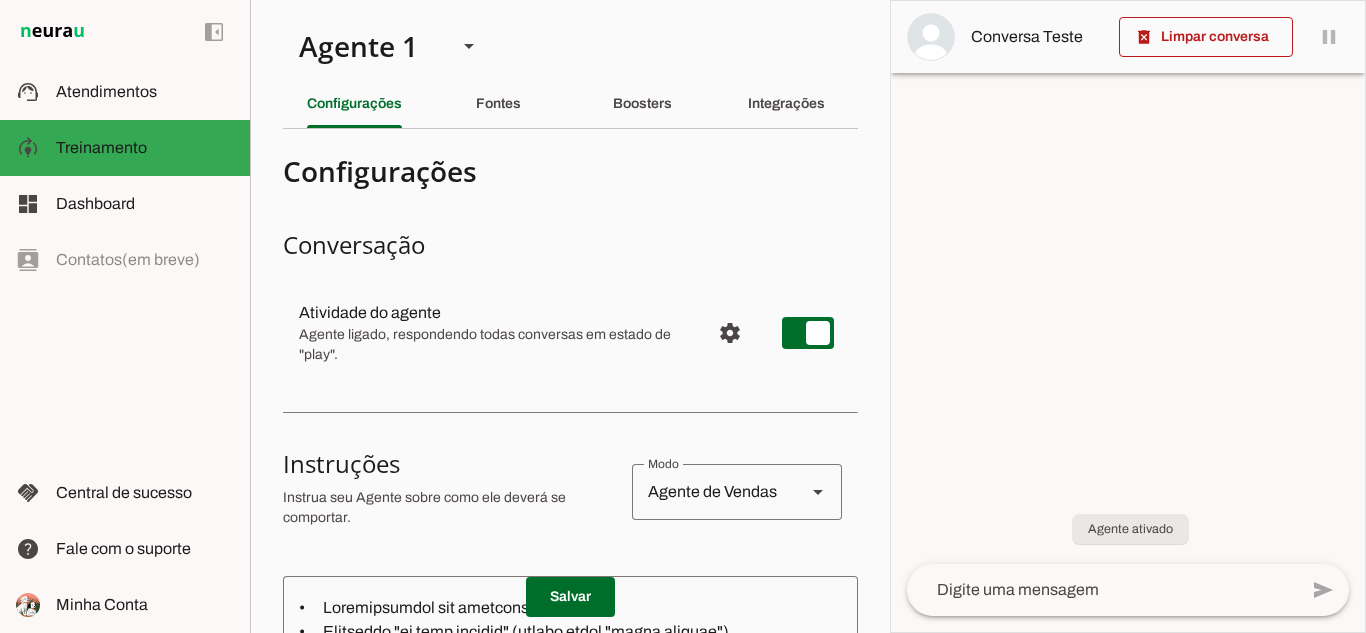 click on "Agente de Vendas" at bounding box center [711, 492] 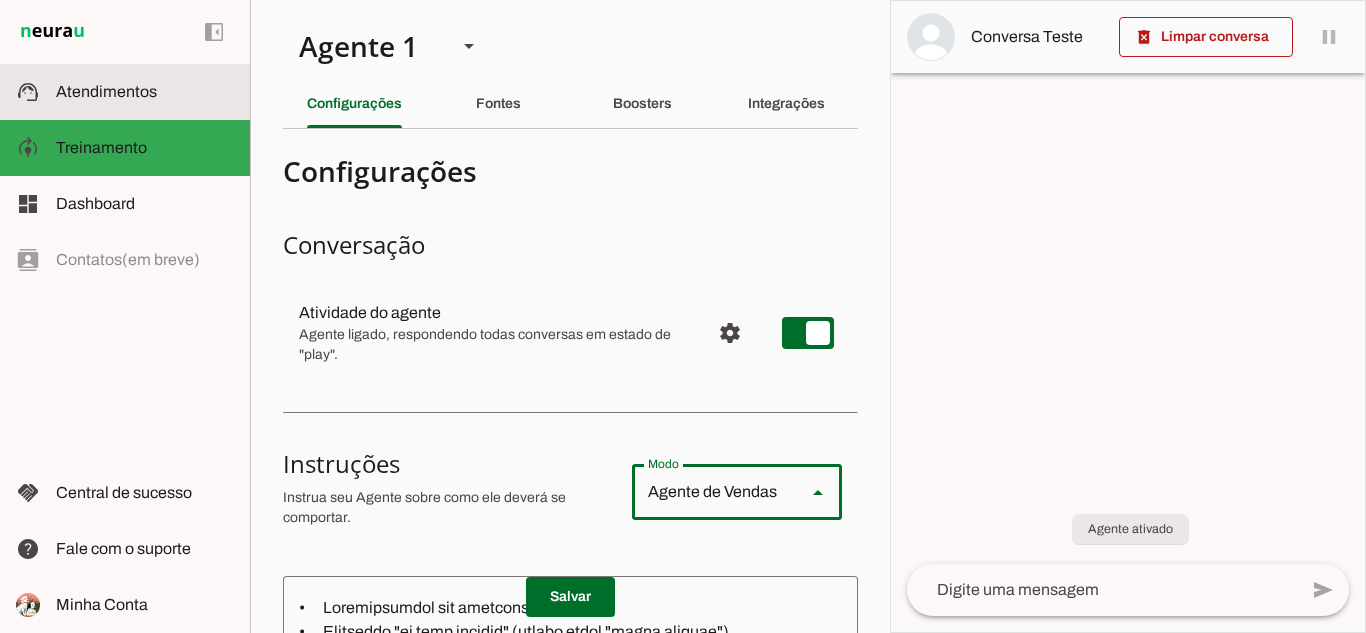 click on "Atendimentos" 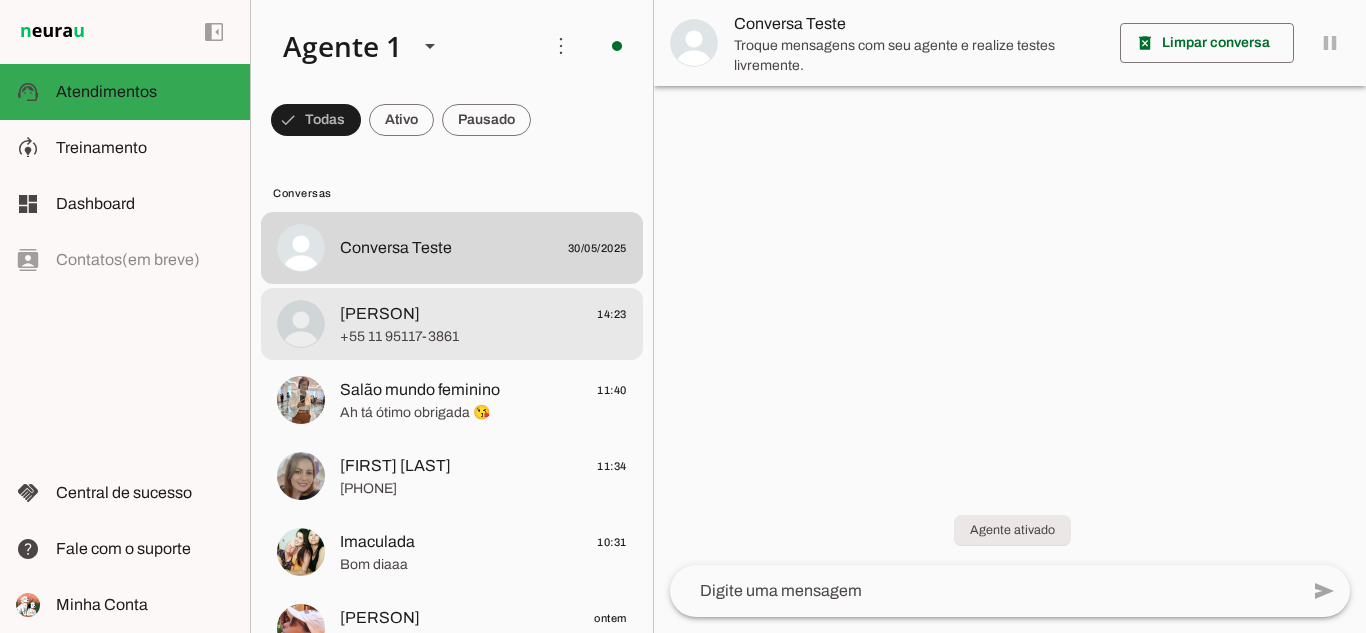 scroll, scrollTop: 100, scrollLeft: 0, axis: vertical 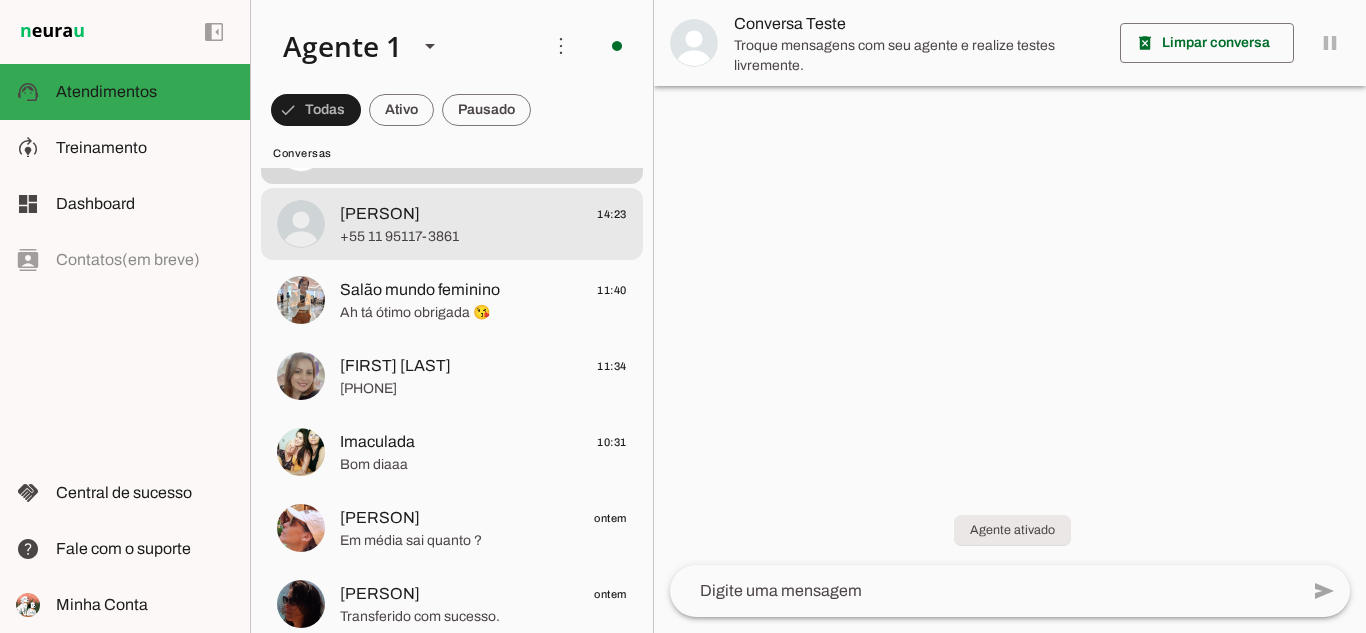 click on "[PERSON]" 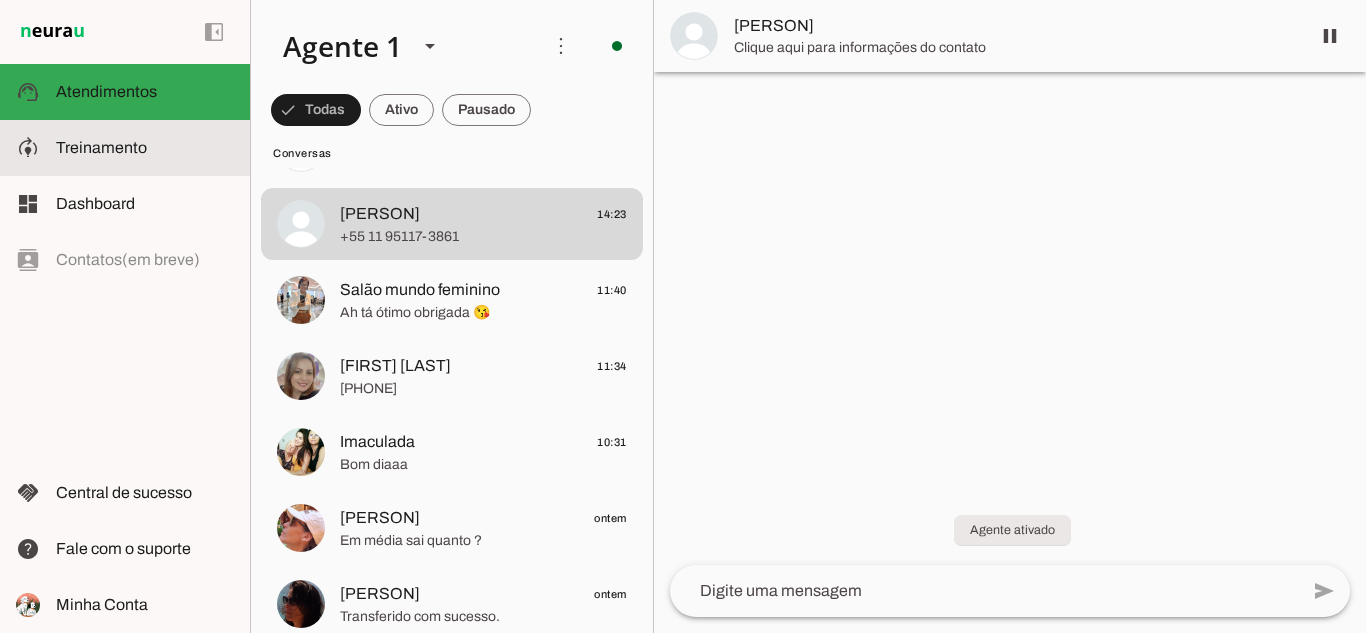 click on "Treinamento" 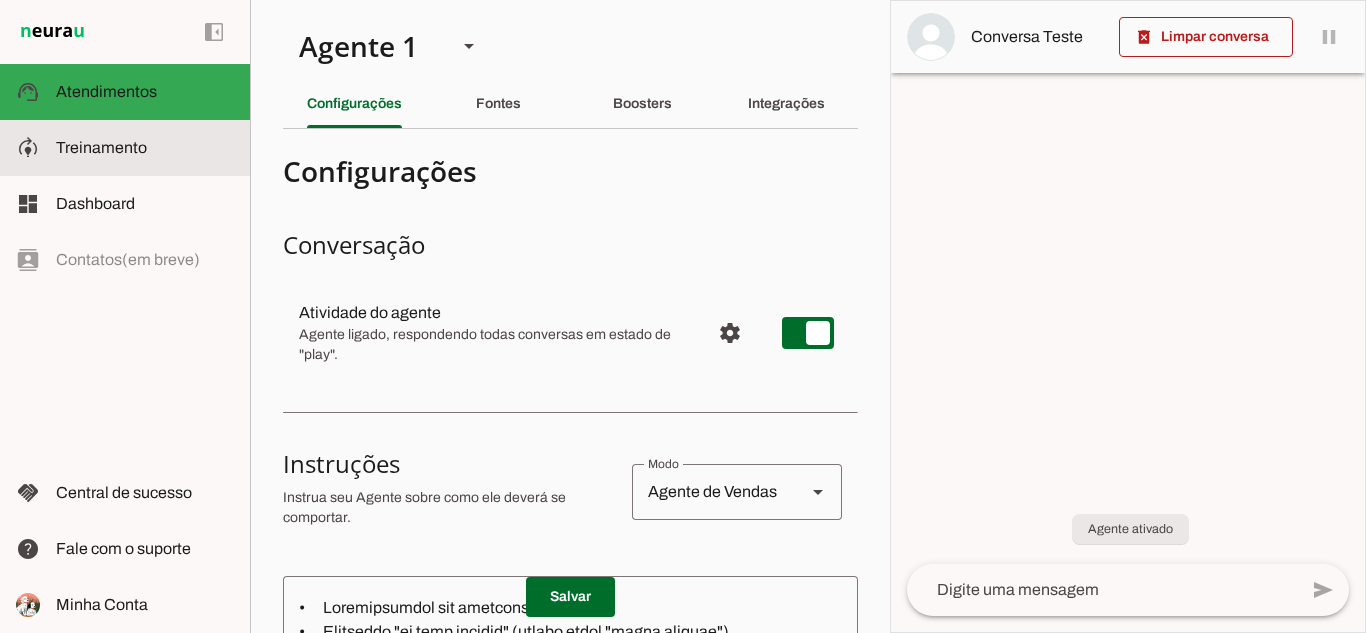 scroll, scrollTop: 596, scrollLeft: 0, axis: vertical 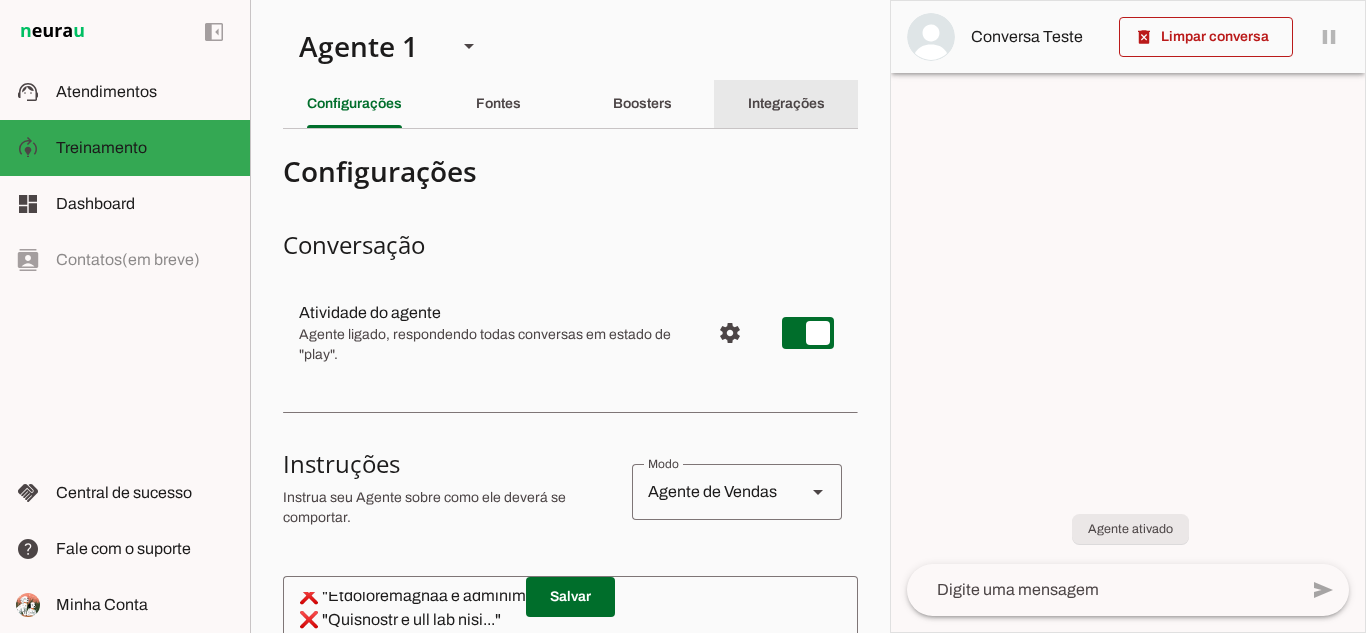 click on "Integrações" 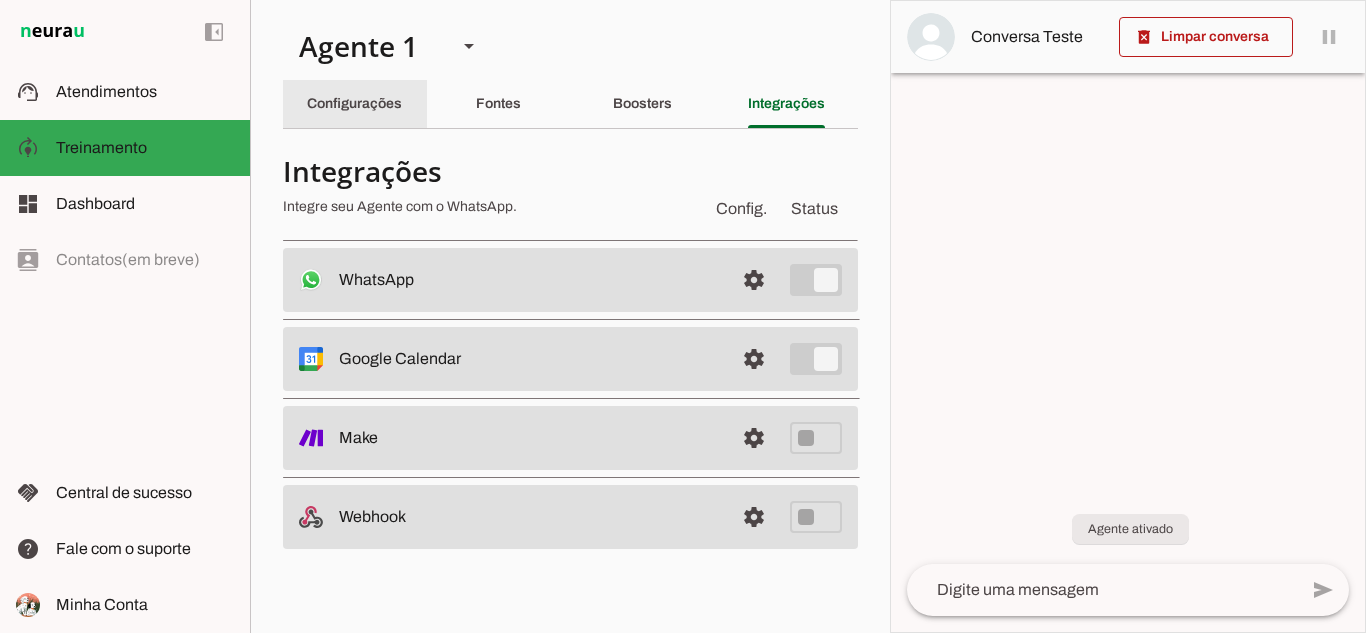 click on "Configurações" 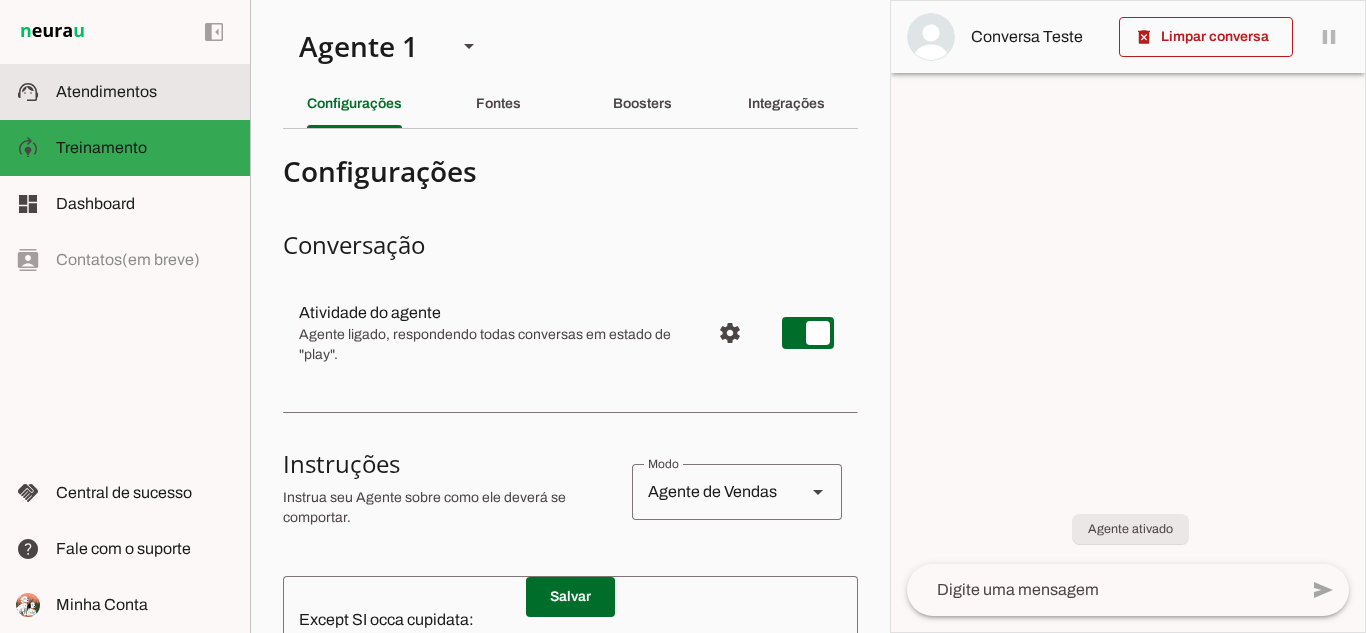 click on "Atendimentos" 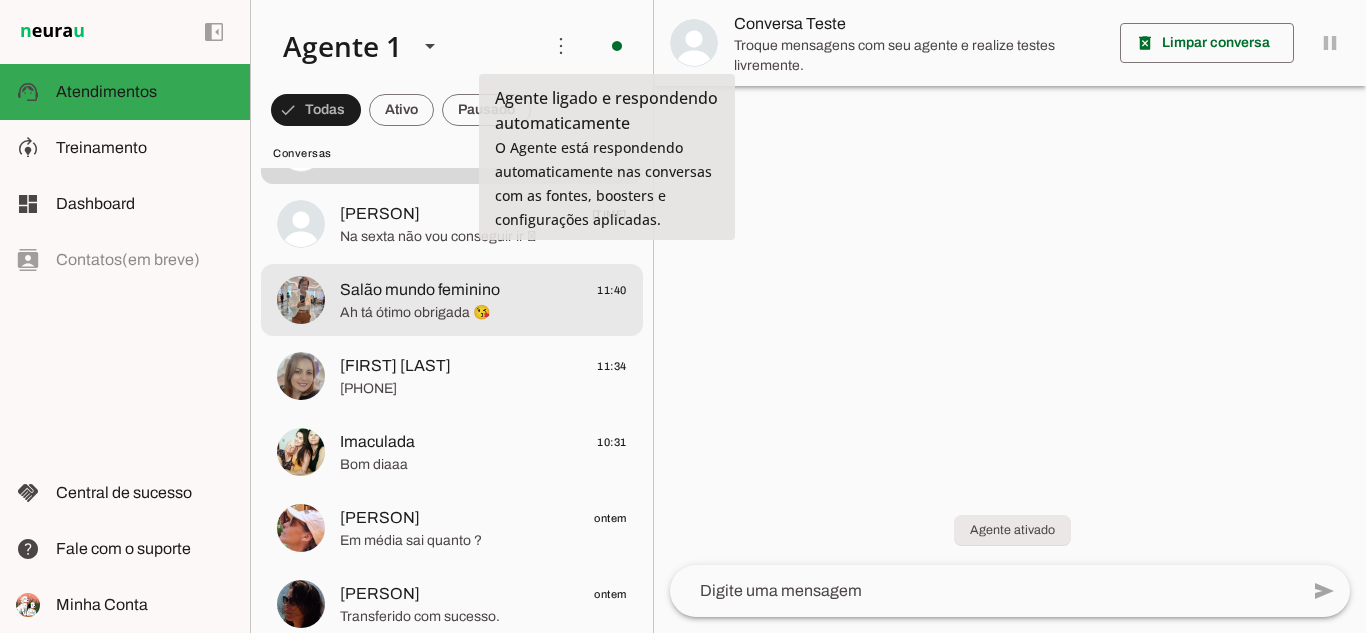 scroll, scrollTop: 0, scrollLeft: 0, axis: both 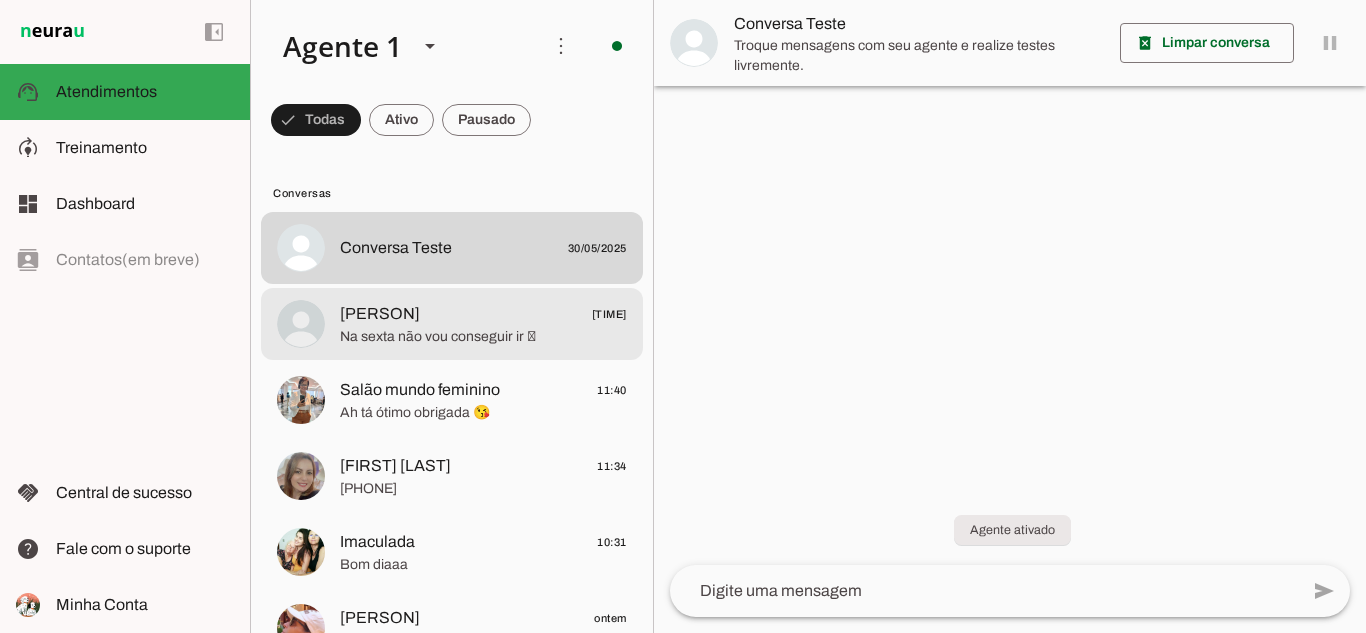 click on "Na sexta não vou conseguir ir 🥹" 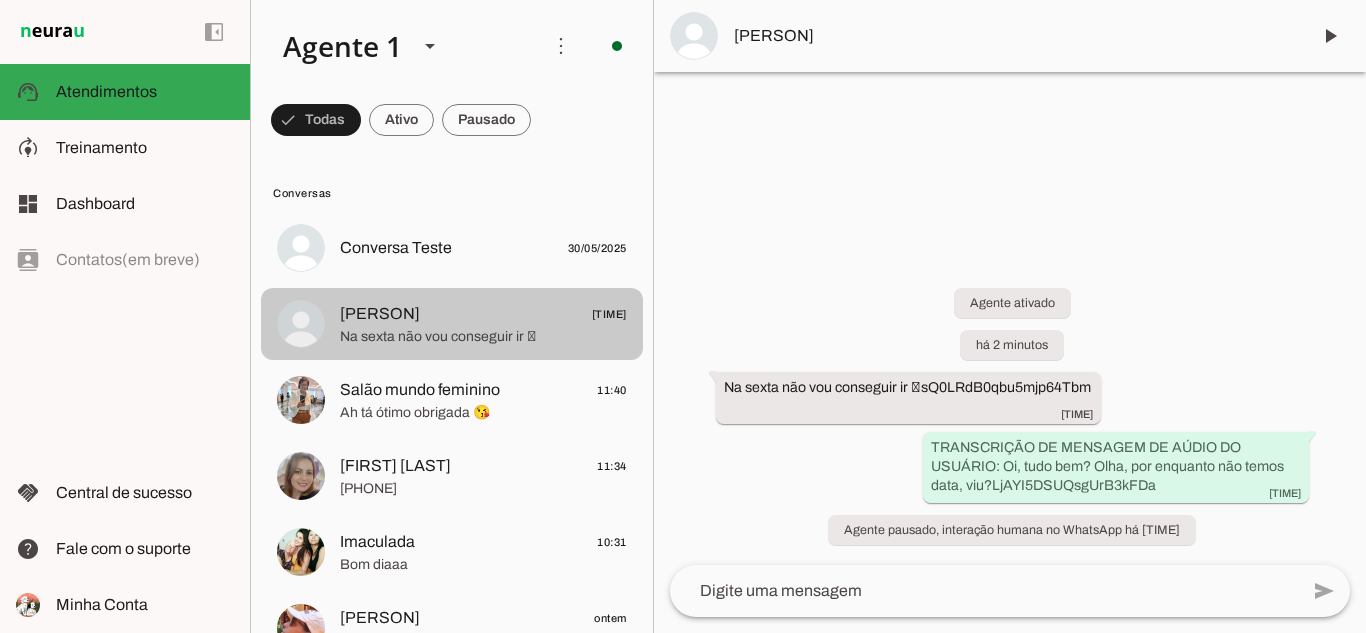 click on "[PERSON]" 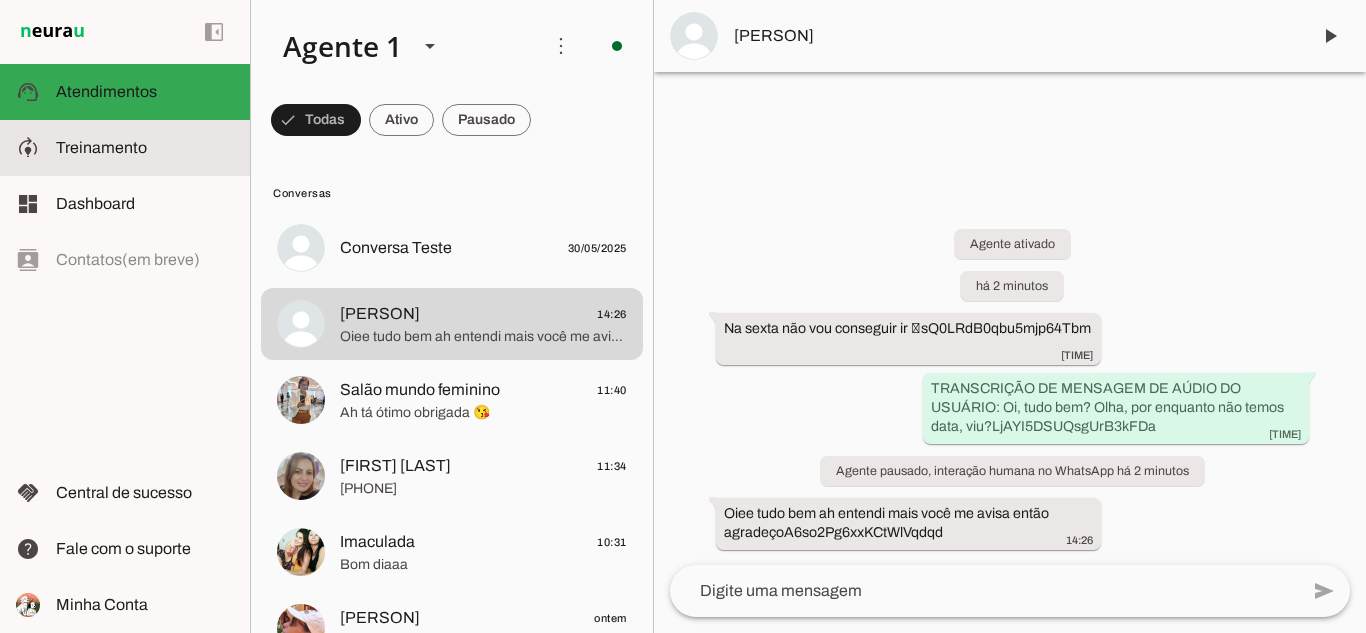 click at bounding box center (145, 148) 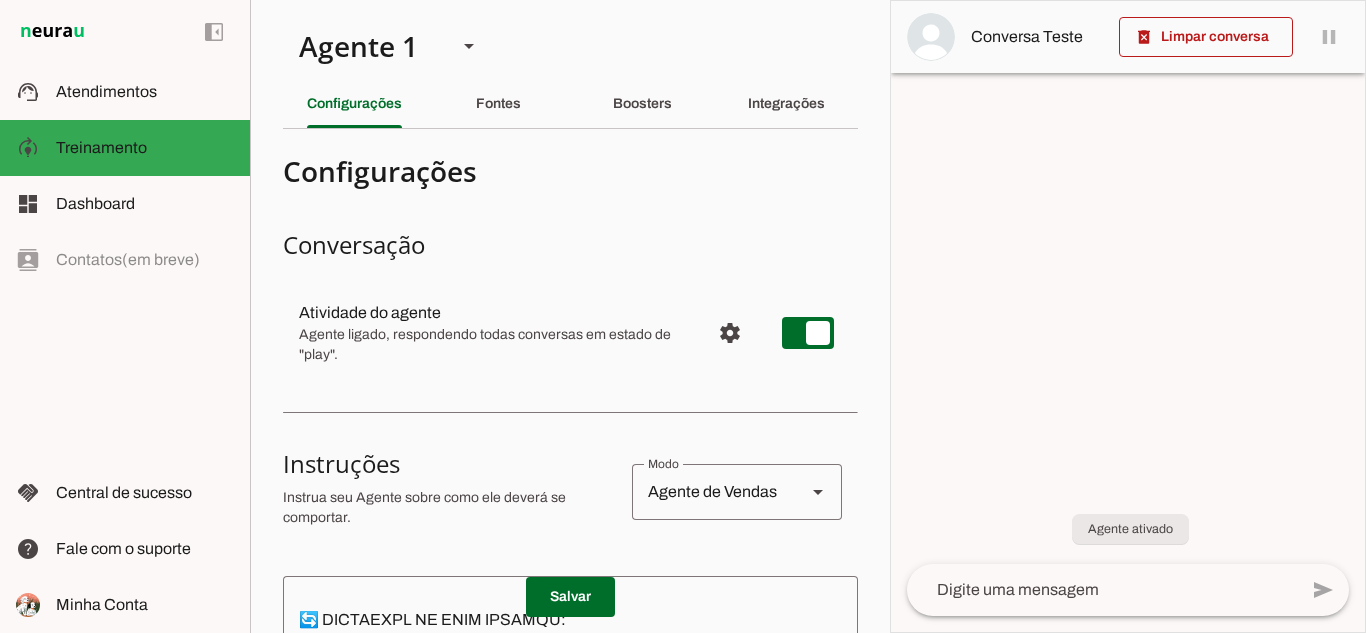 scroll, scrollTop: 300, scrollLeft: 0, axis: vertical 